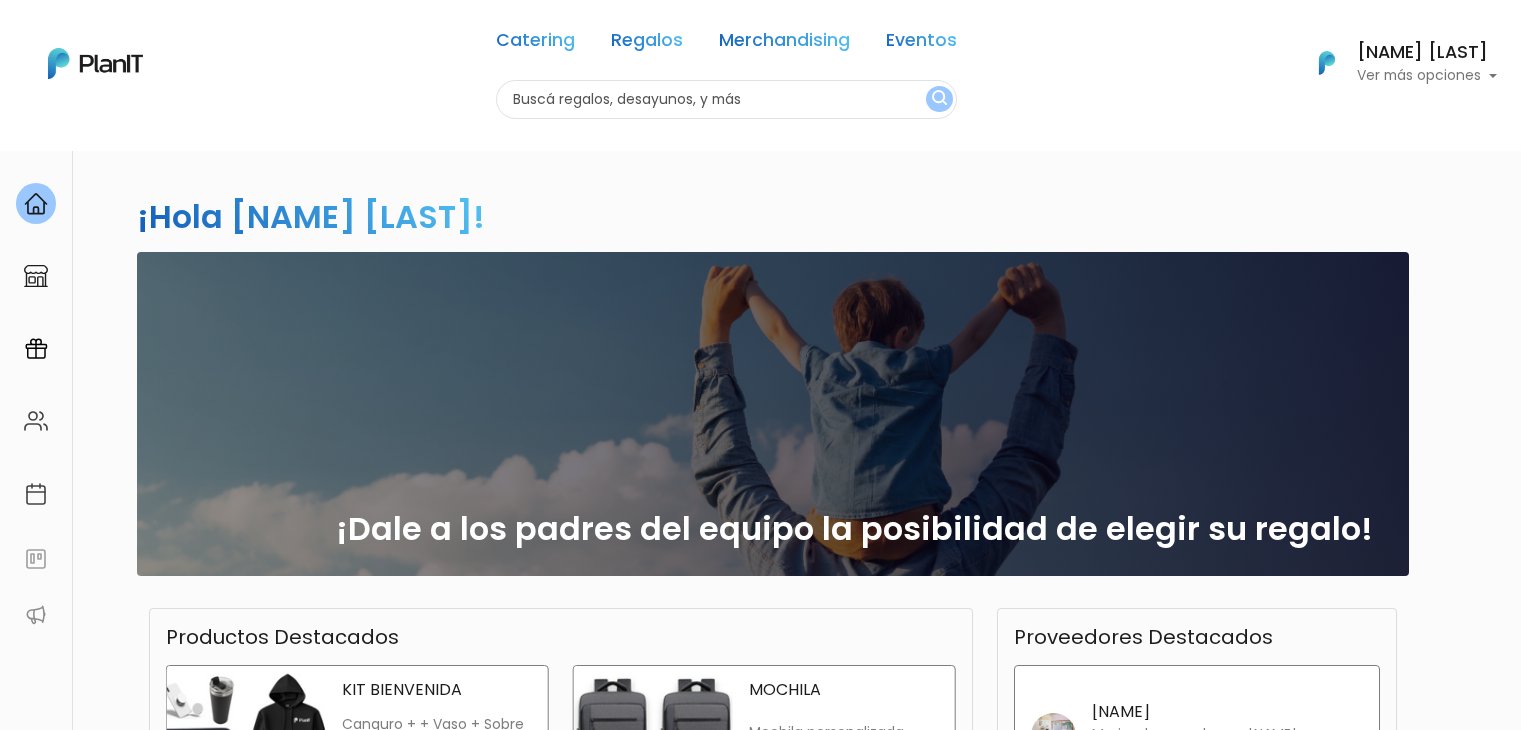 scroll, scrollTop: 0, scrollLeft: 0, axis: both 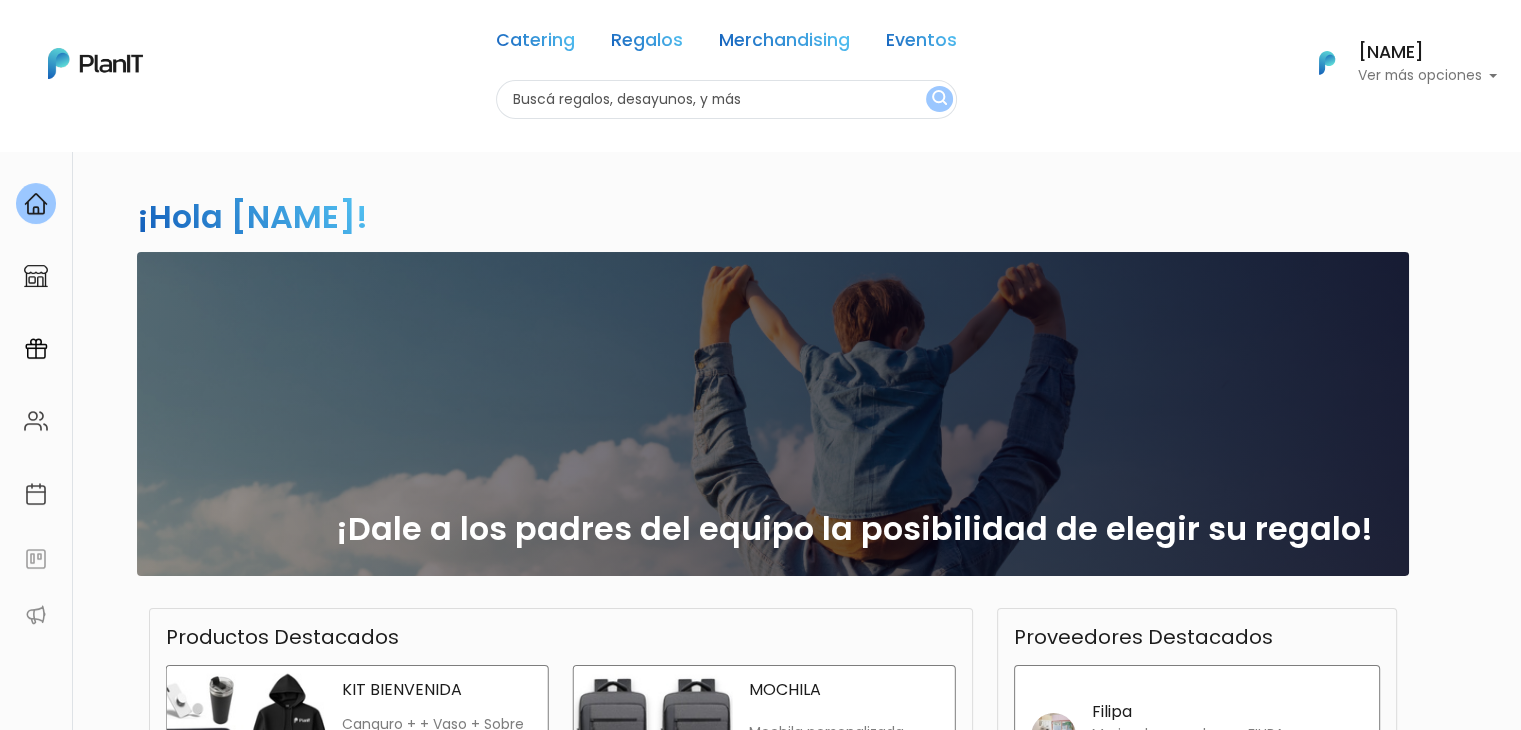 click at bounding box center [726, 99] 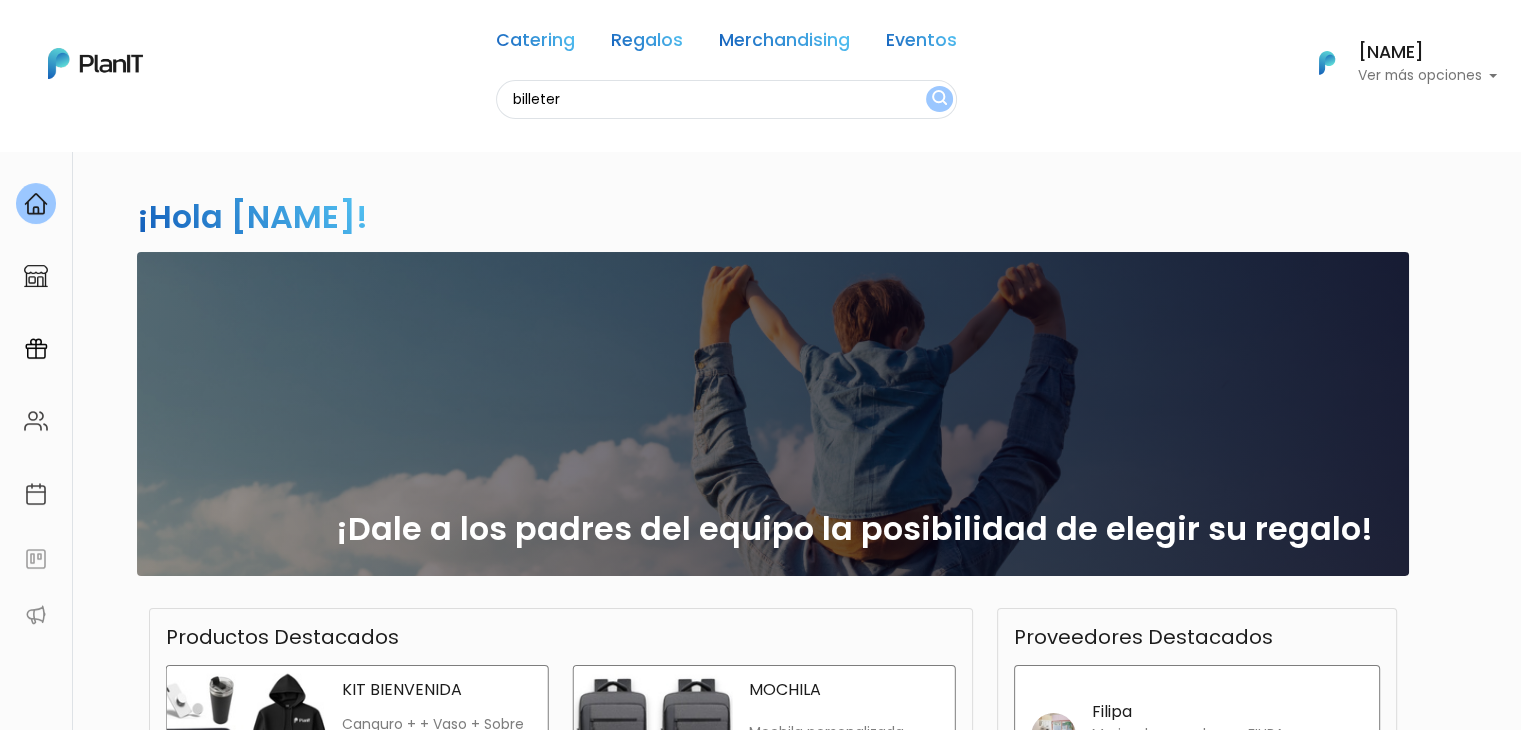 scroll, scrollTop: 0, scrollLeft: 0, axis: both 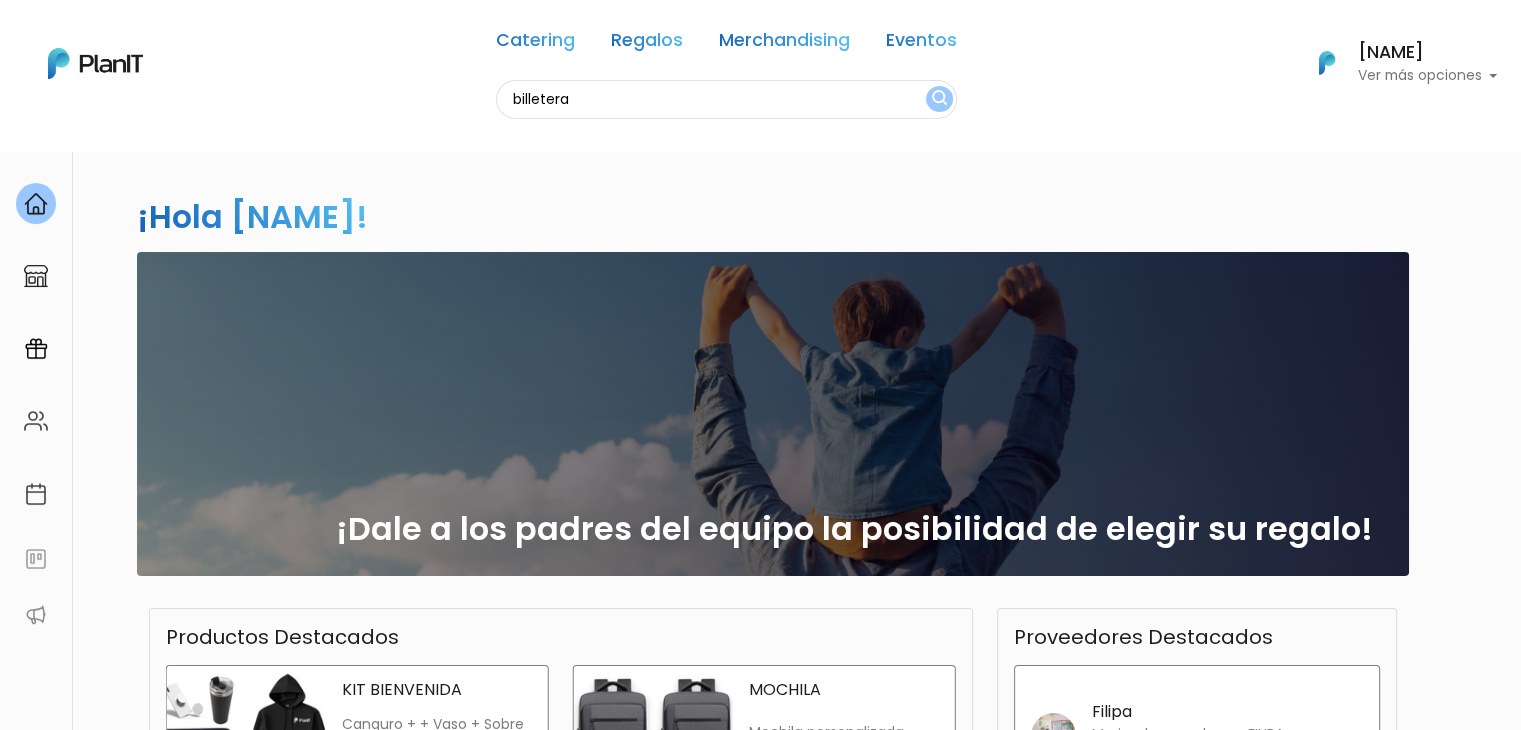 type on "billetera" 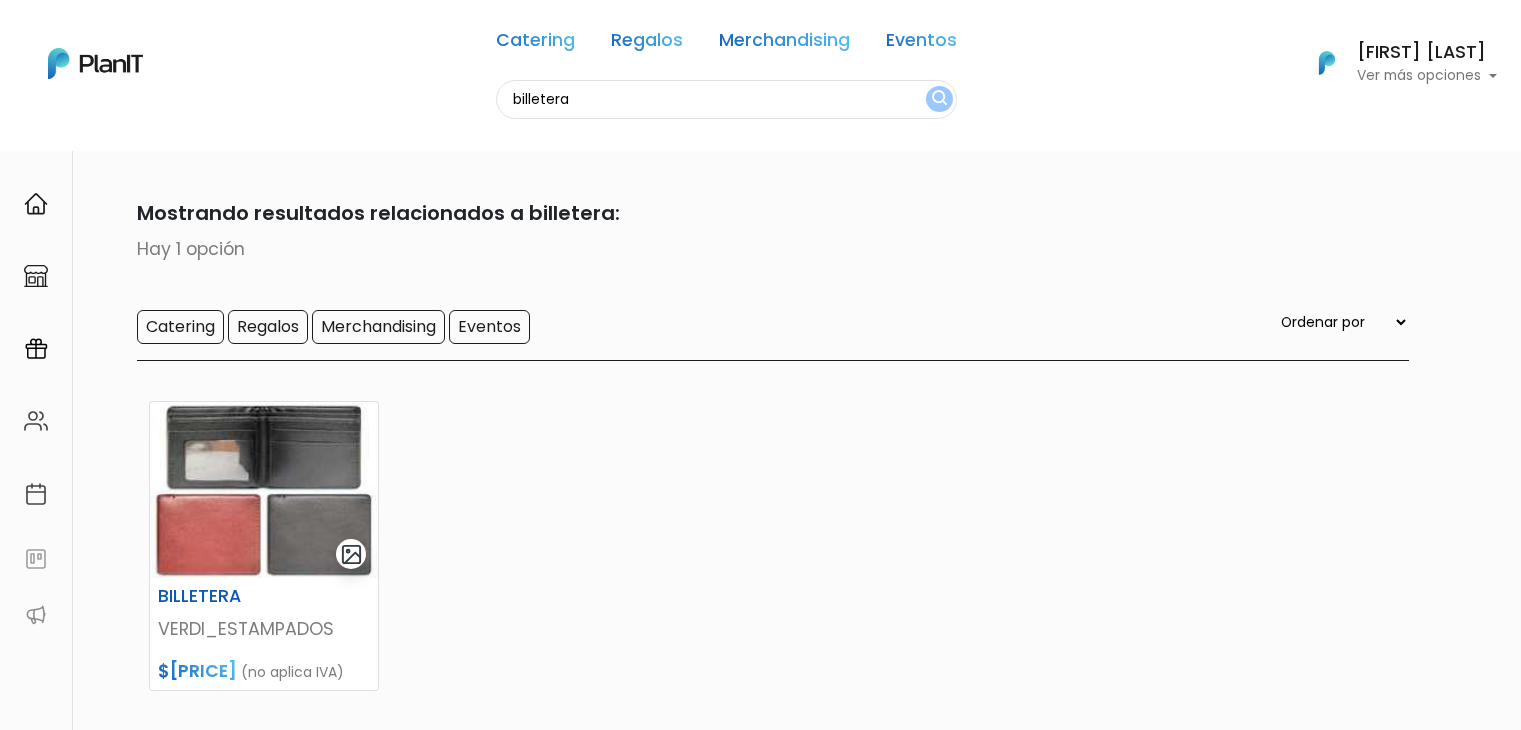 scroll, scrollTop: 0, scrollLeft: 0, axis: both 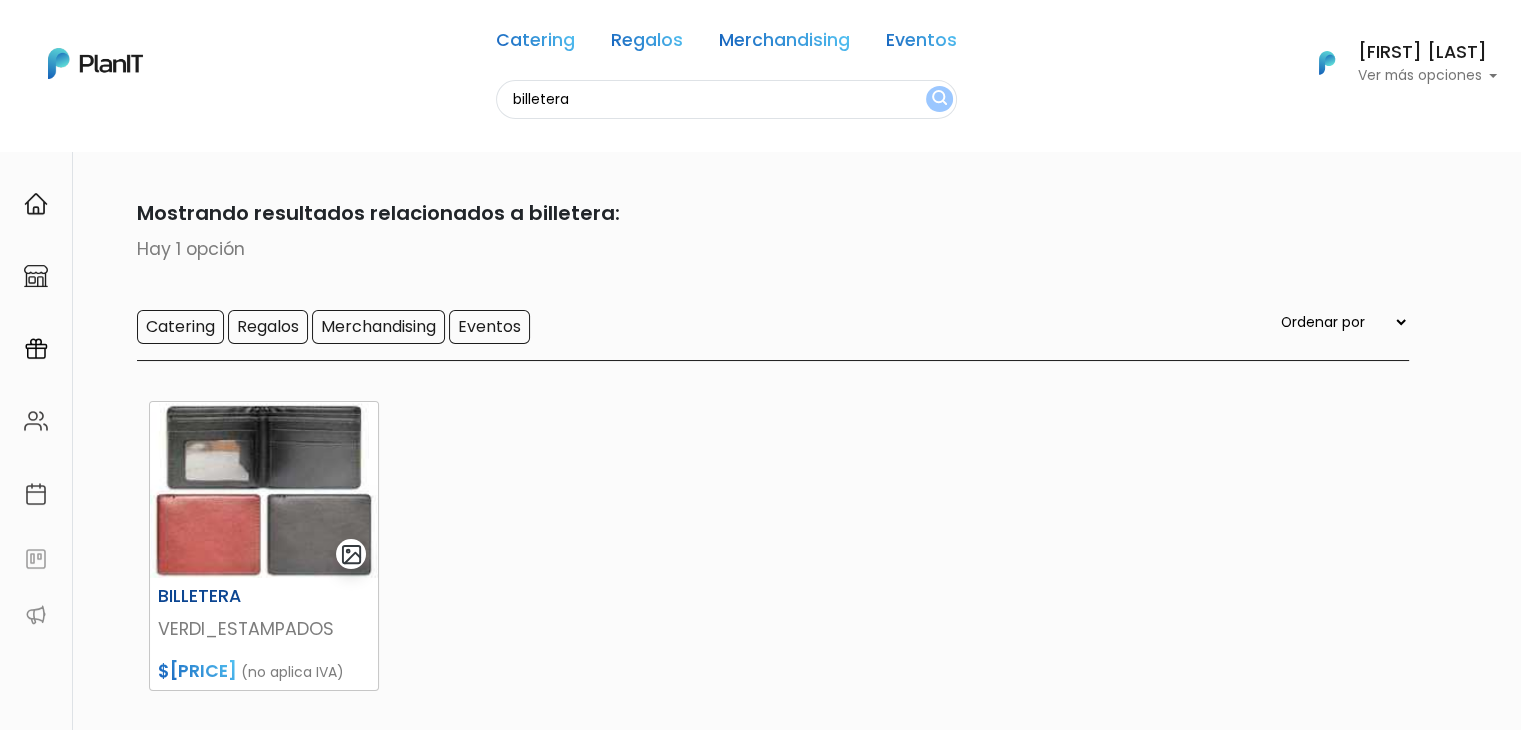 click at bounding box center (264, 490) 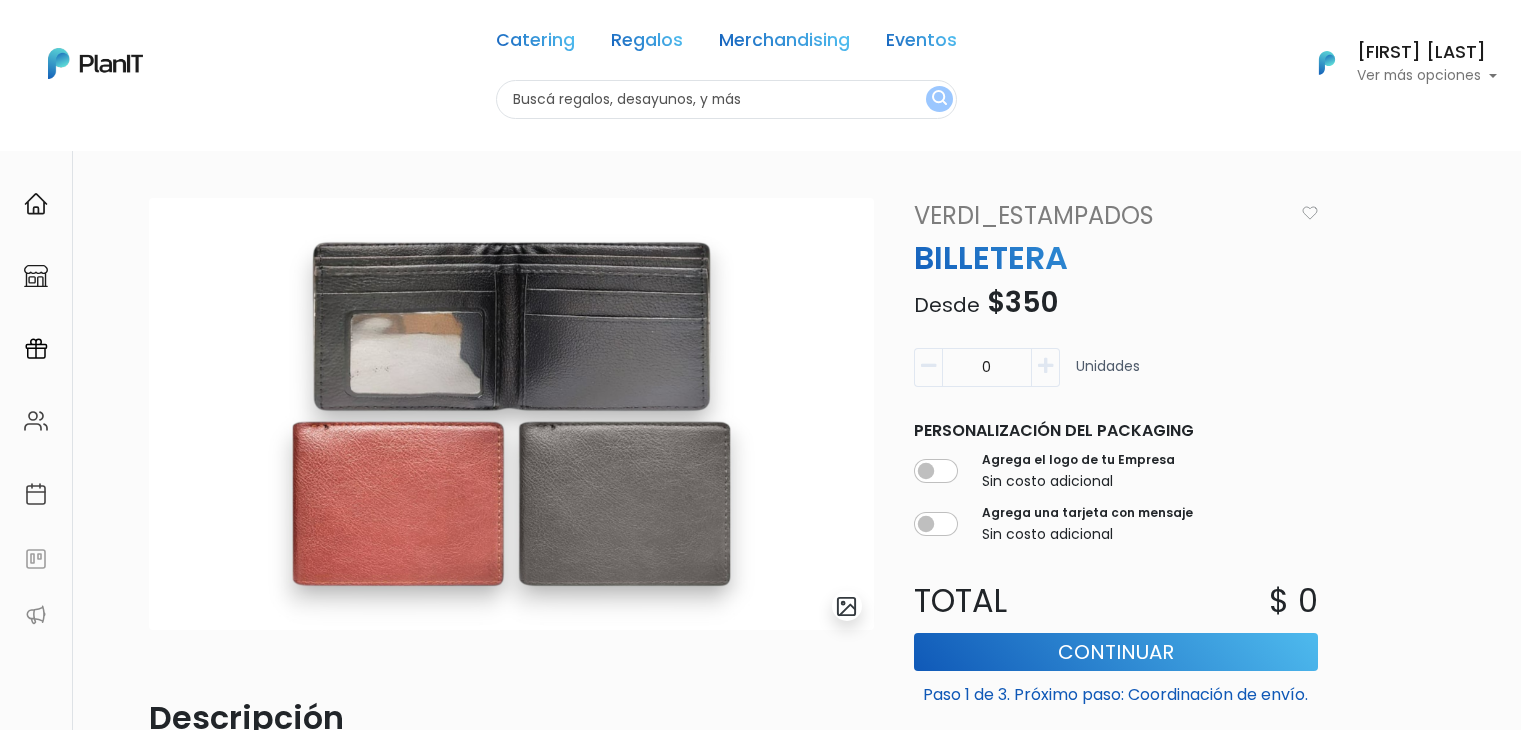 scroll, scrollTop: 0, scrollLeft: 0, axis: both 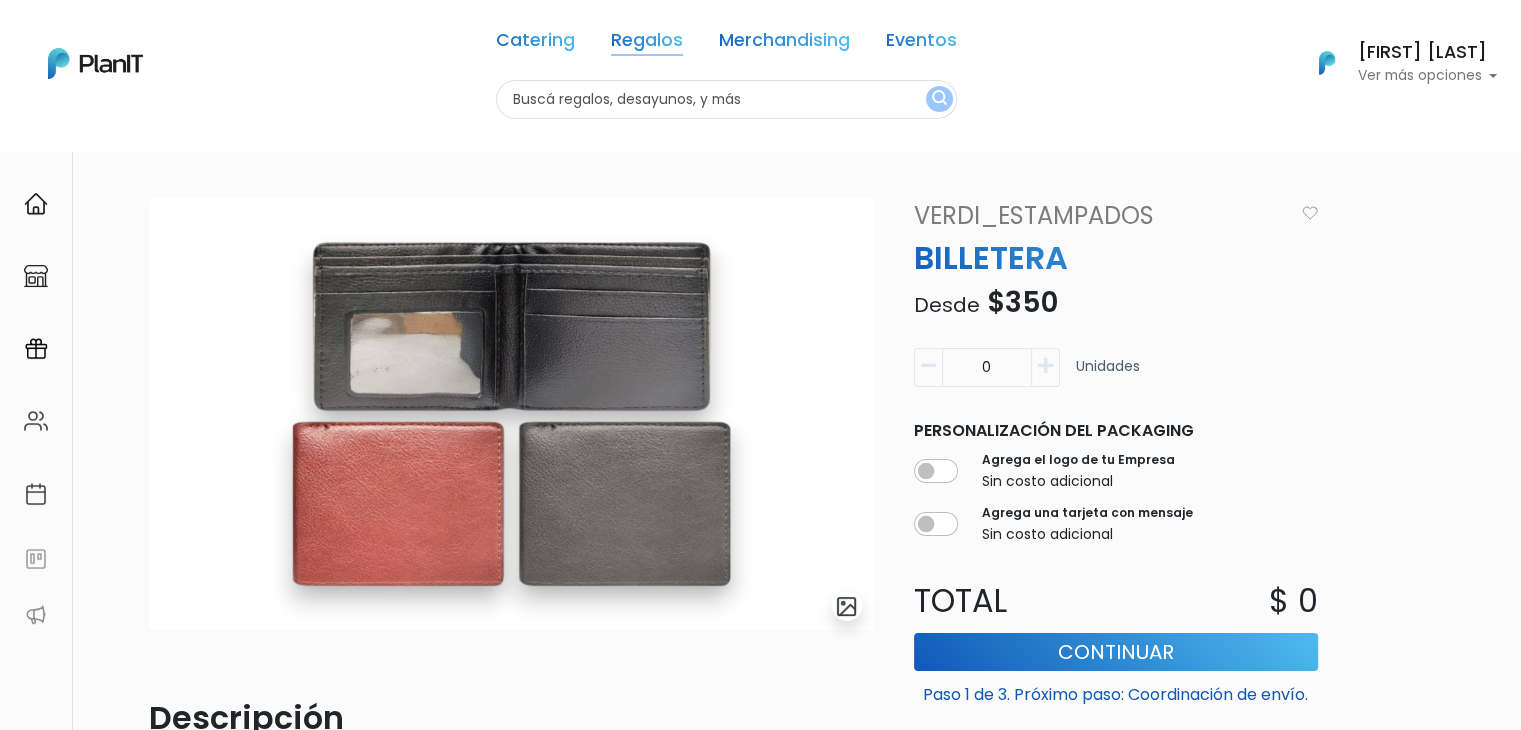 click on "Regalos" at bounding box center (647, 44) 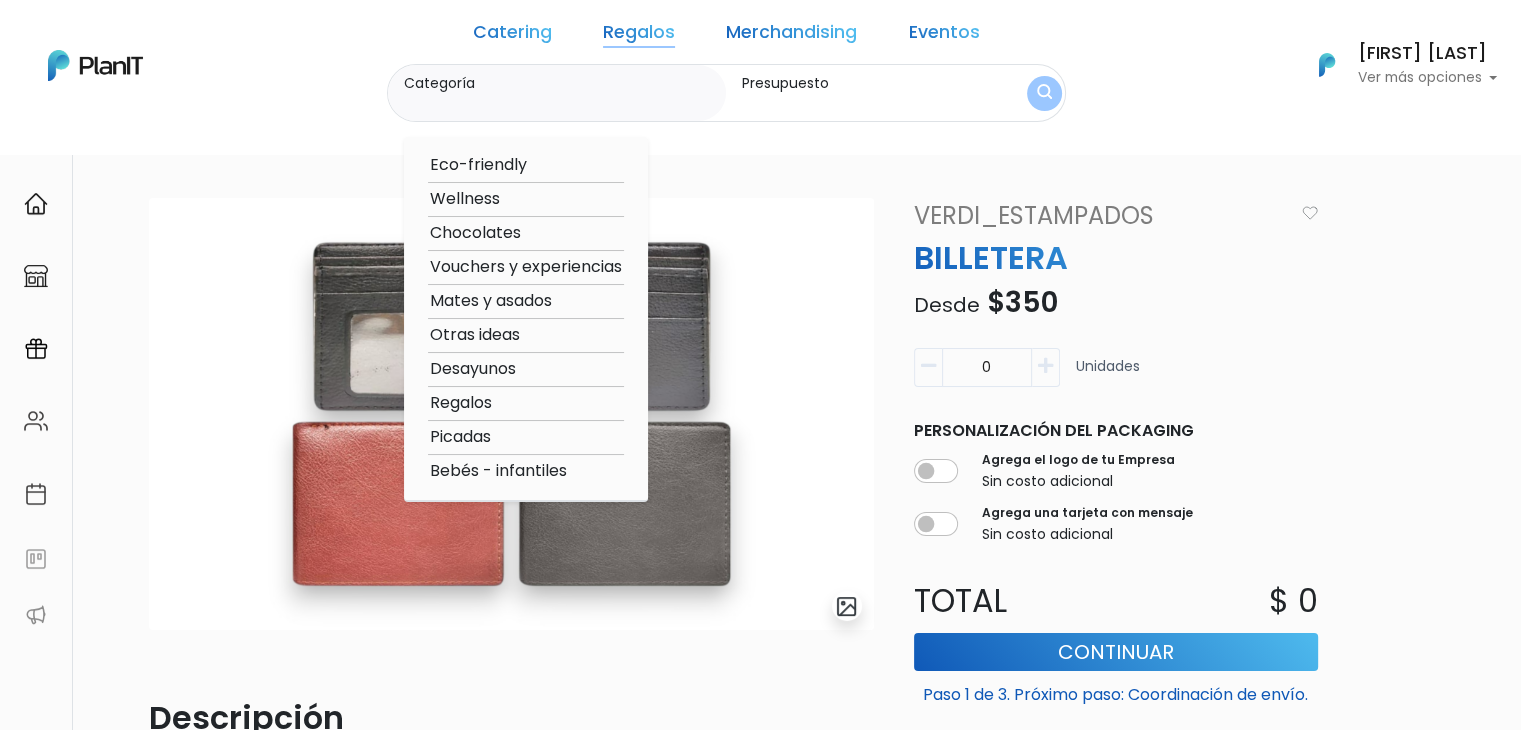 click on "Mates y asados" at bounding box center [526, 301] 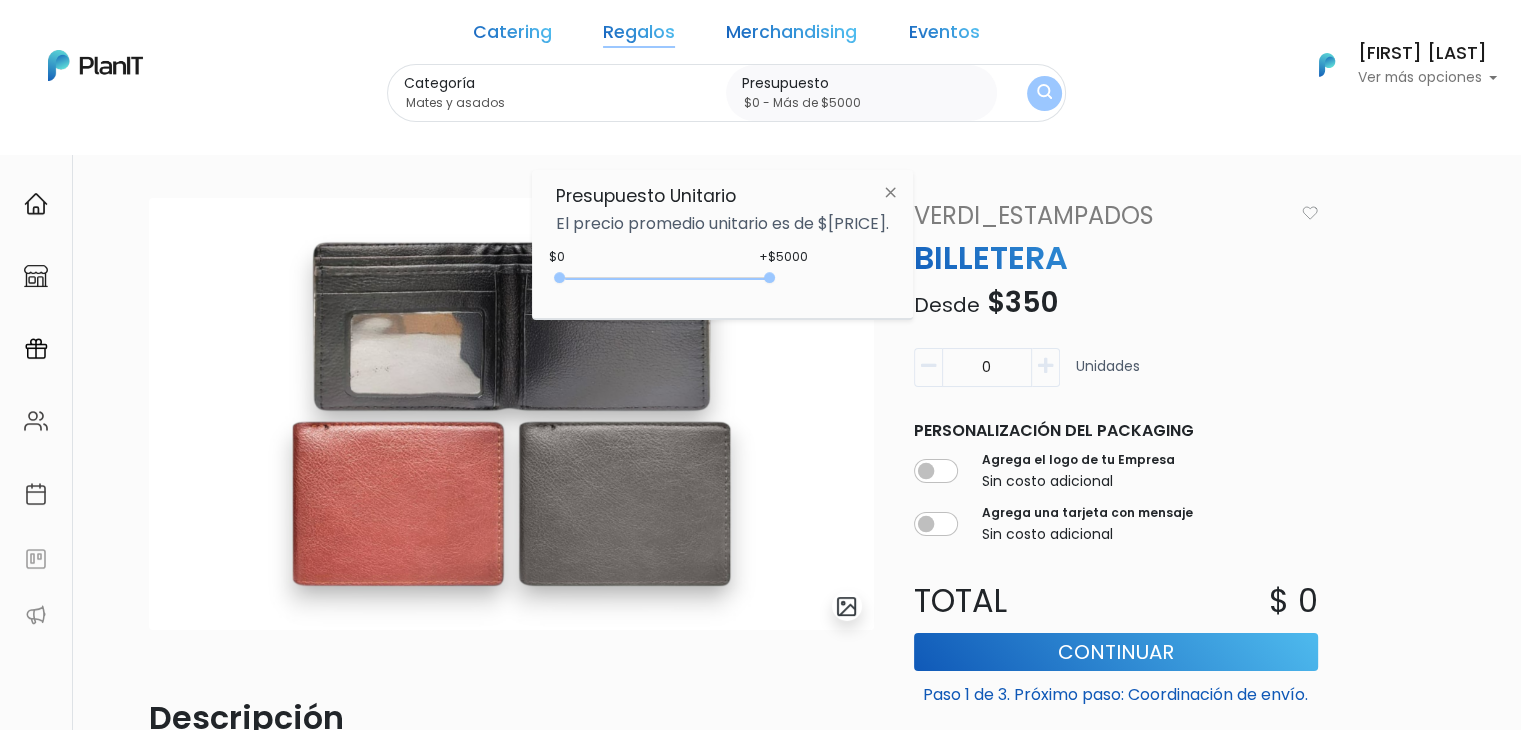 drag, startPoint x: 599, startPoint y: 273, endPoint x: 884, endPoint y: 307, distance: 287.0209 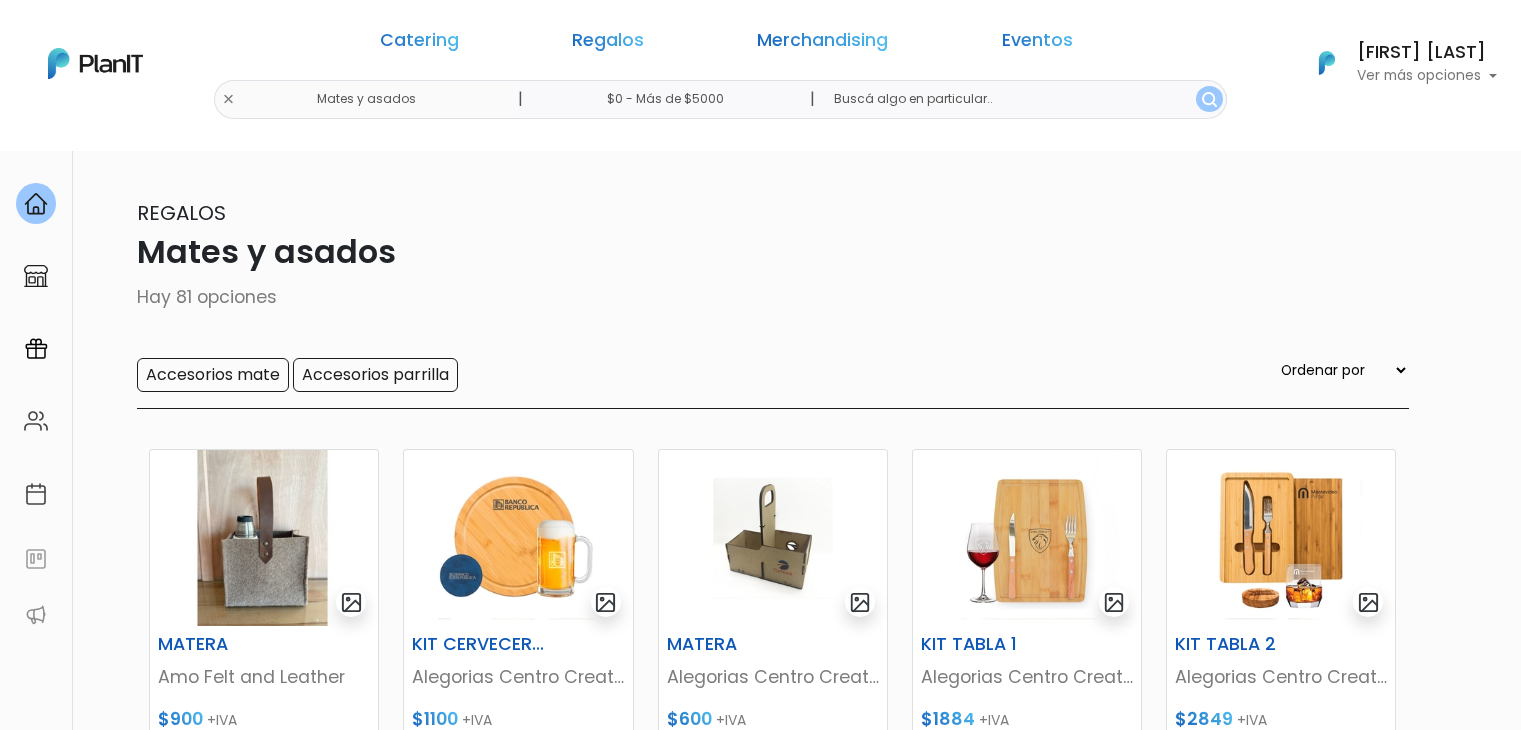 scroll, scrollTop: 0, scrollLeft: 0, axis: both 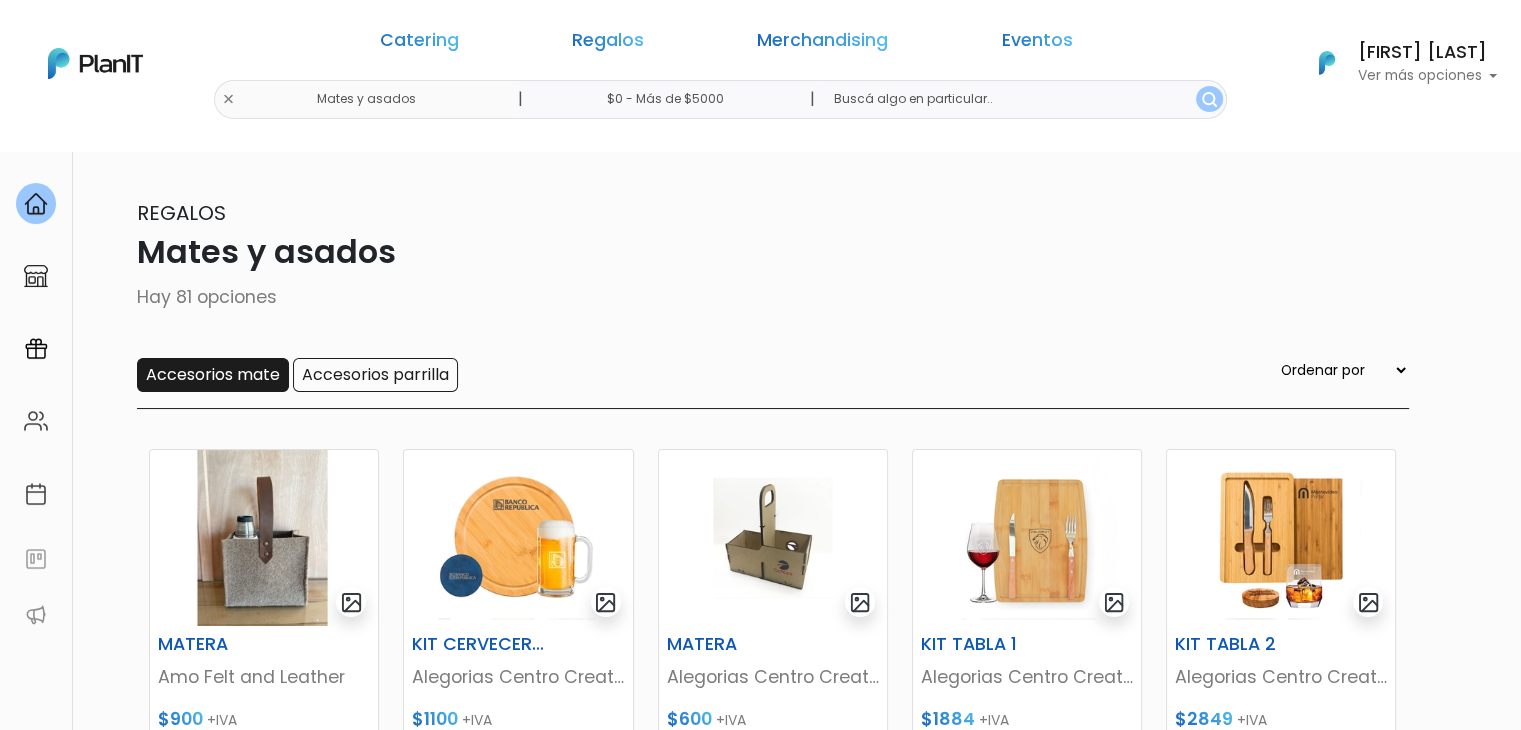 click on "Accesorios mate" at bounding box center [213, 375] 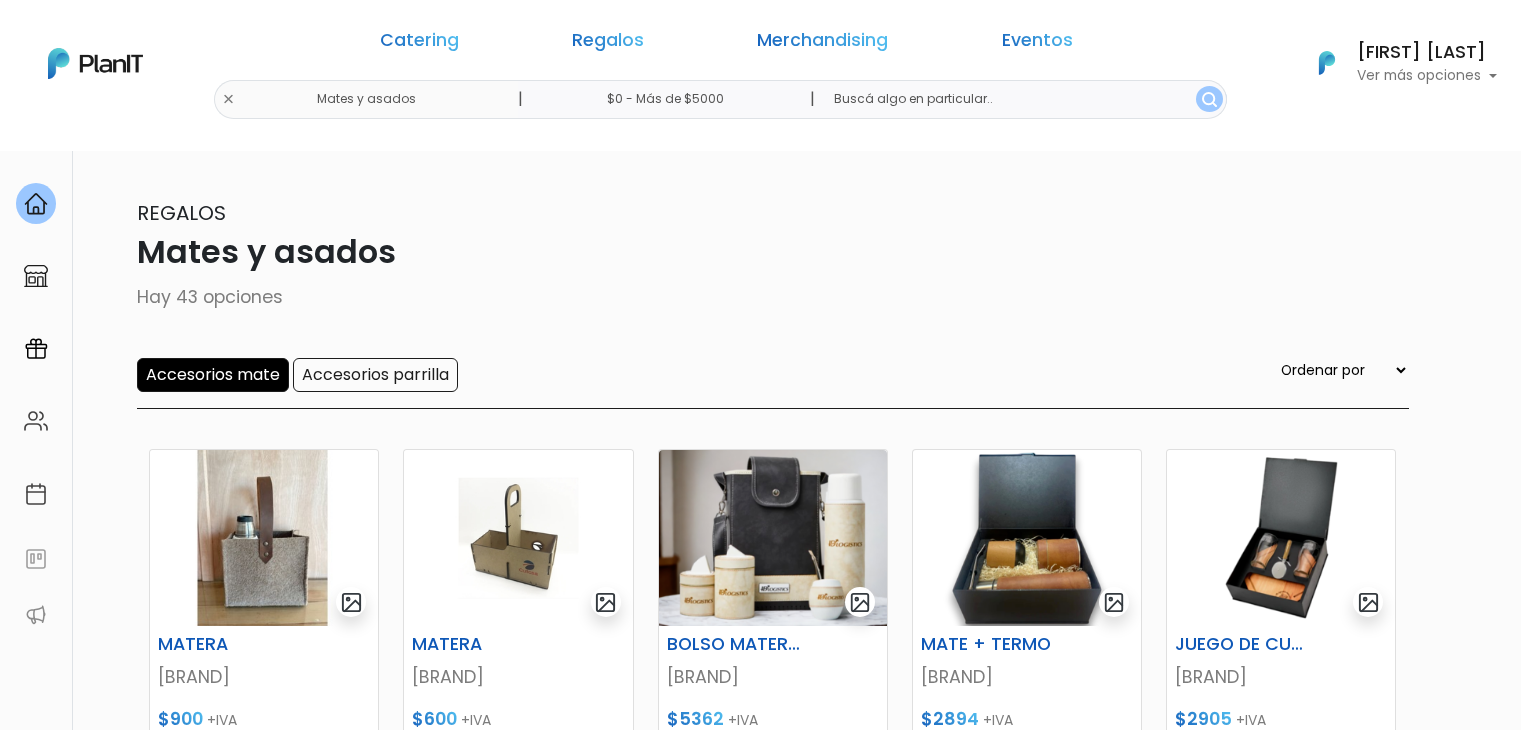 scroll, scrollTop: 0, scrollLeft: 0, axis: both 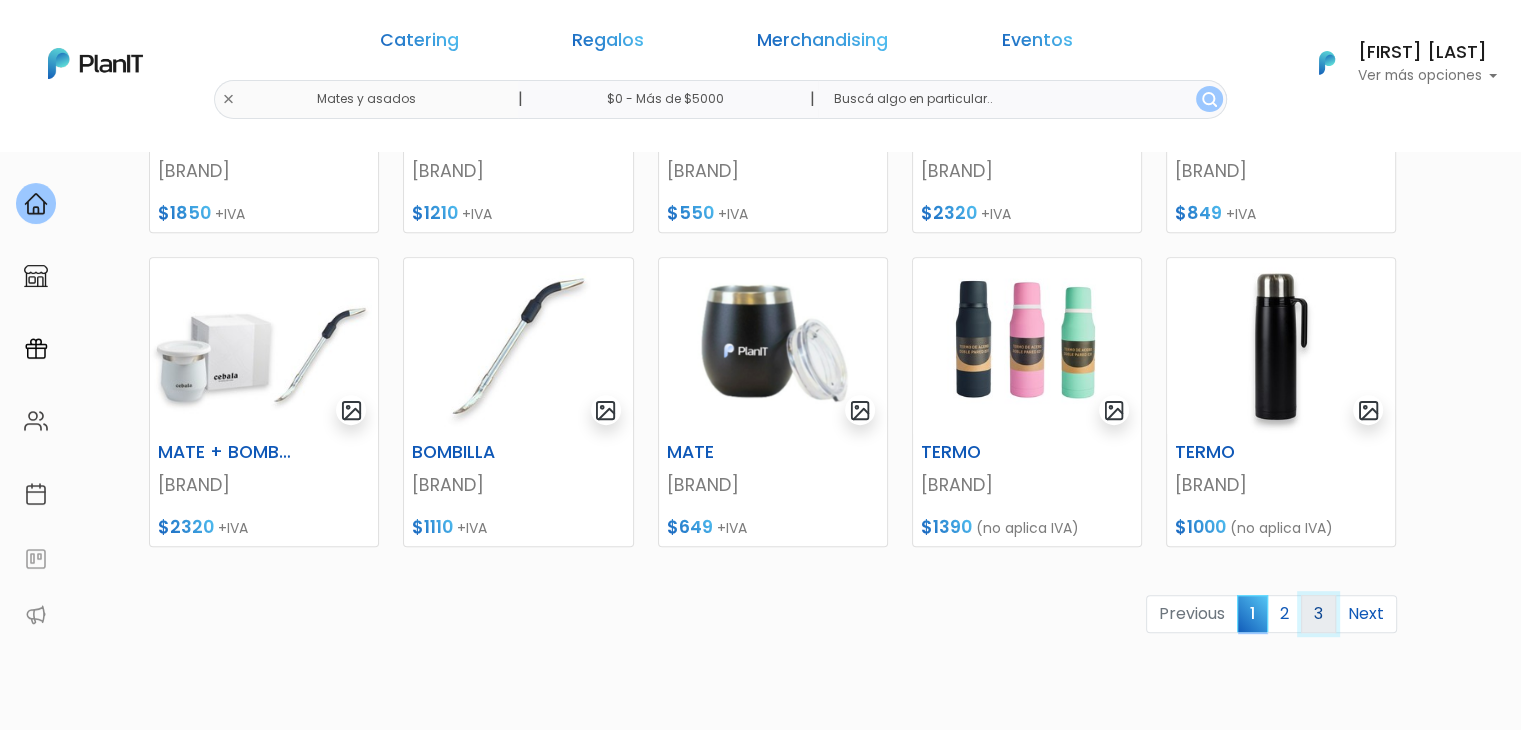 click on "3" at bounding box center (1318, 614) 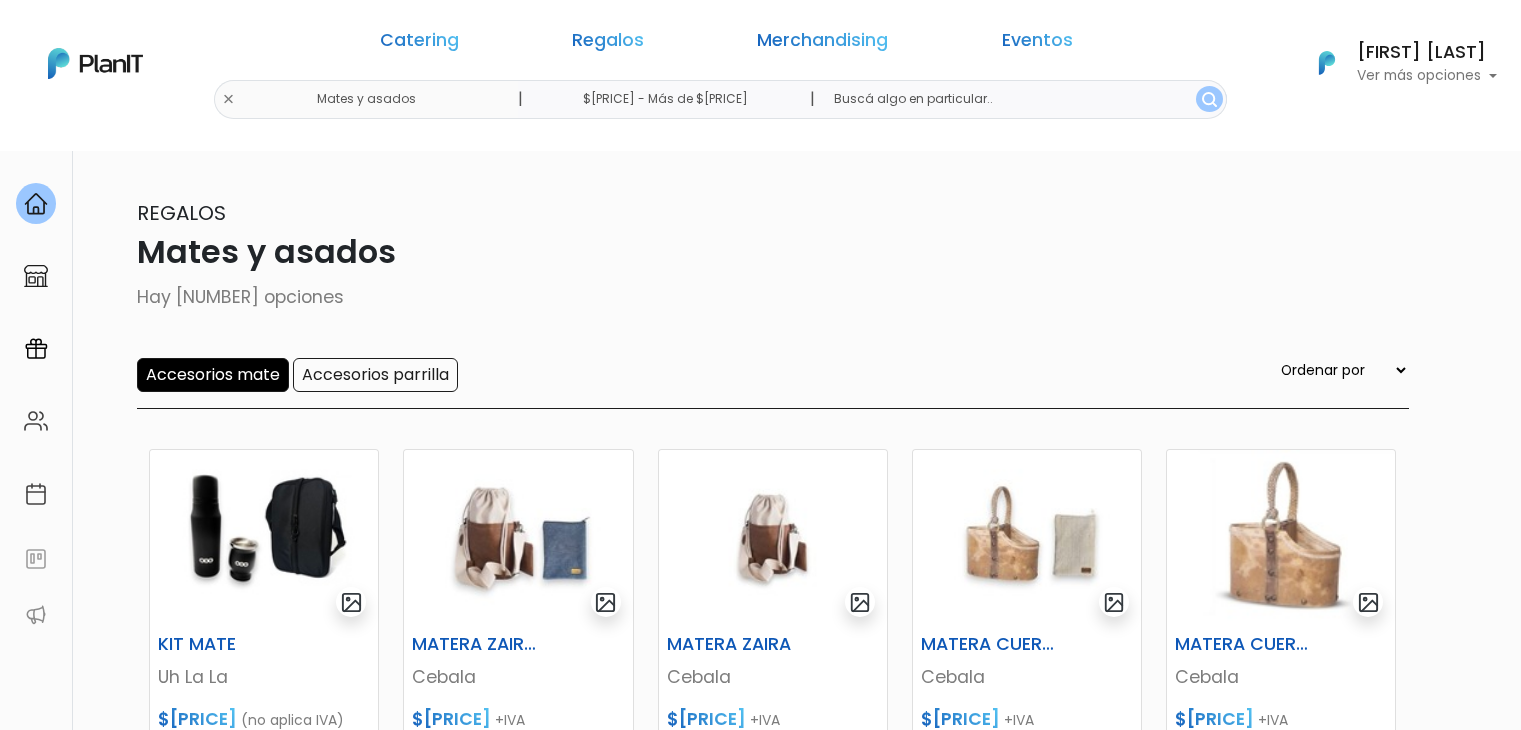 scroll, scrollTop: 0, scrollLeft: 0, axis: both 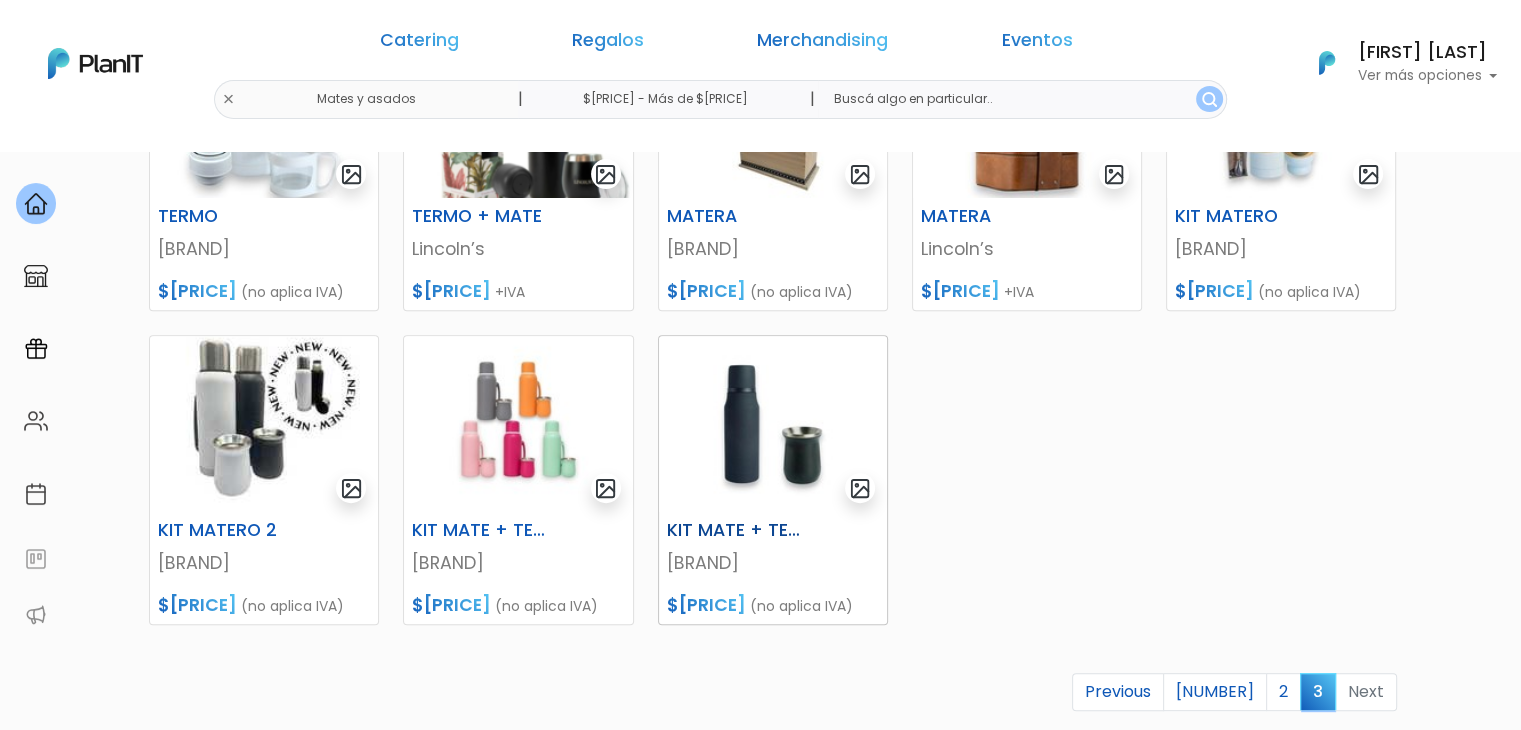 click at bounding box center (773, 424) 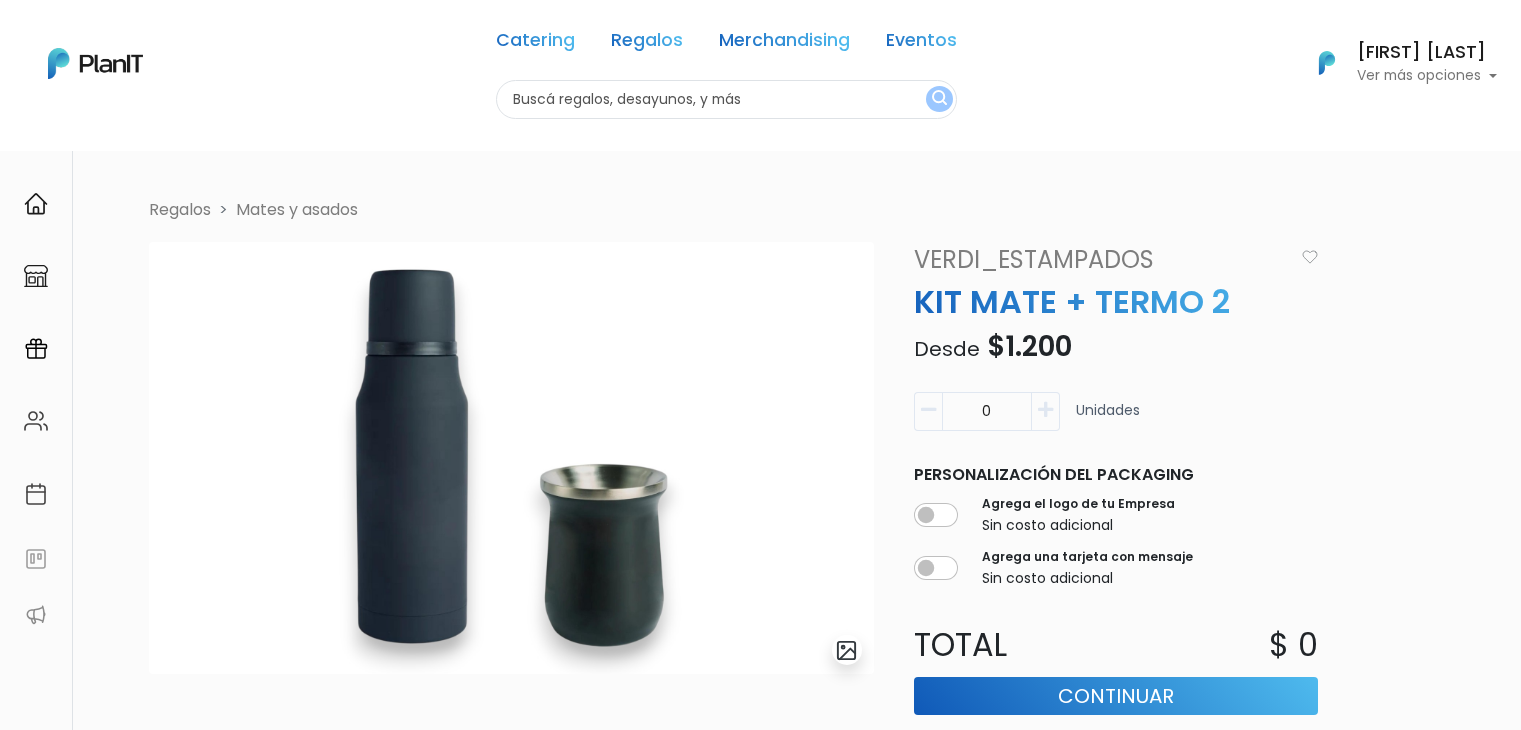 scroll, scrollTop: 0, scrollLeft: 0, axis: both 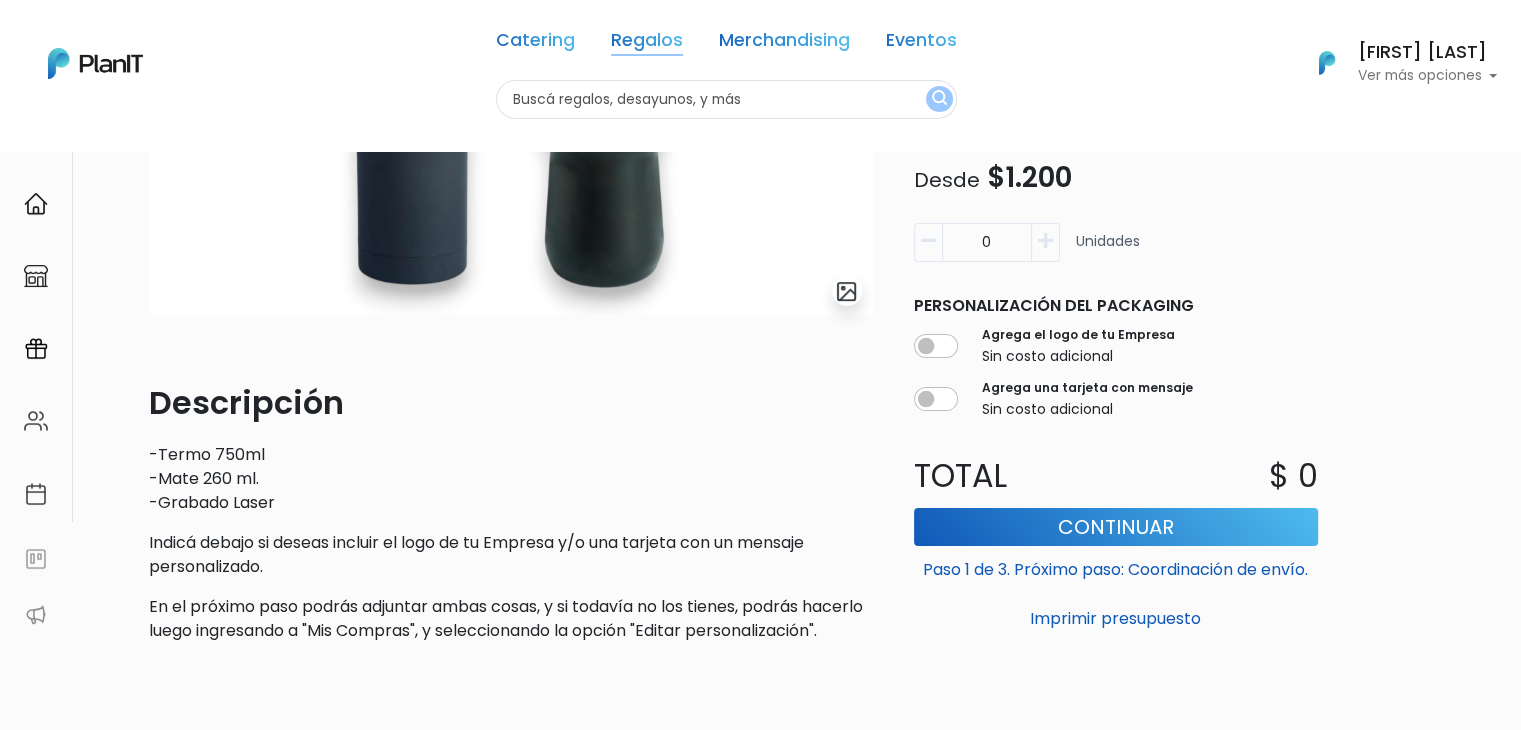 drag, startPoint x: 531, startPoint y: 100, endPoint x: 632, endPoint y: 37, distance: 119.03781 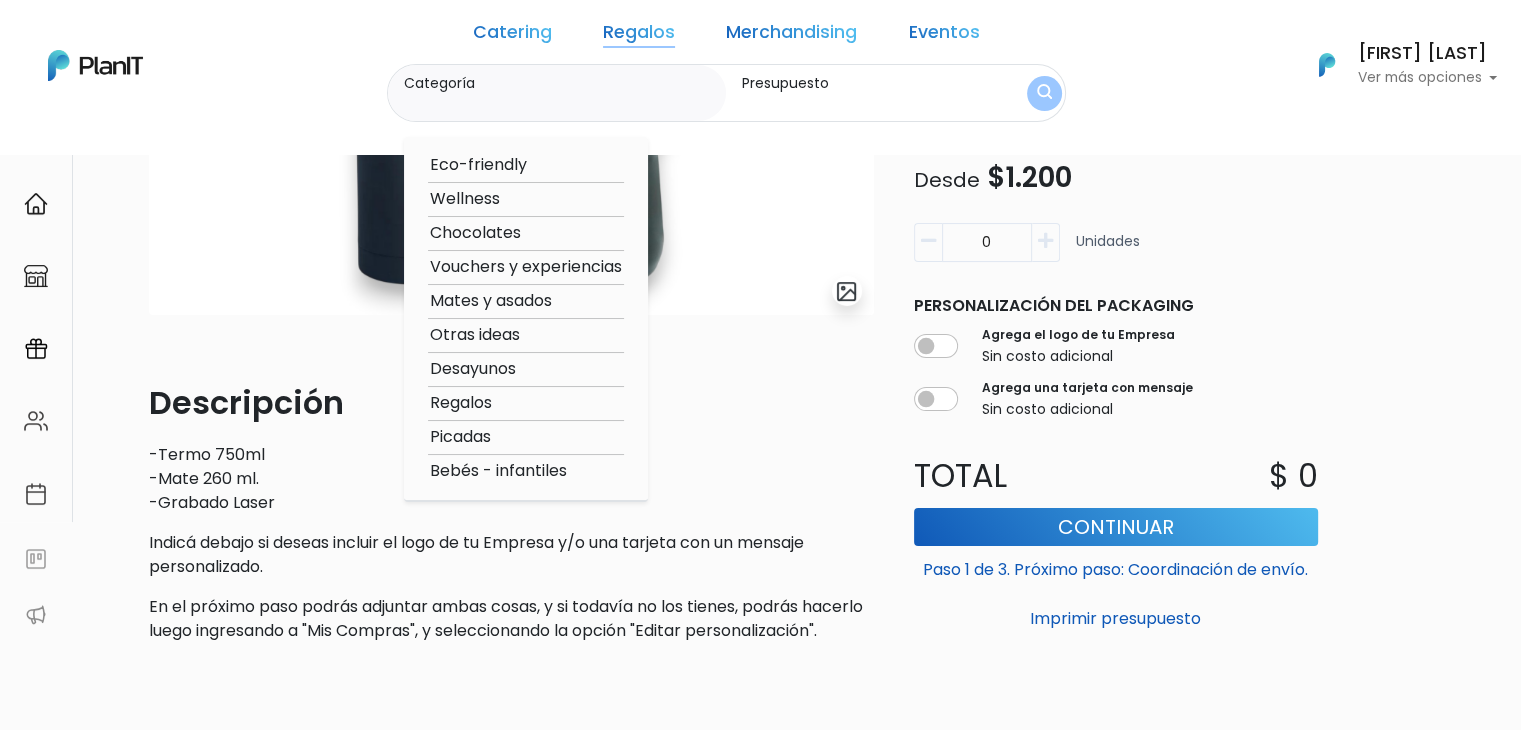 click on "Mates y asados" at bounding box center (526, 301) 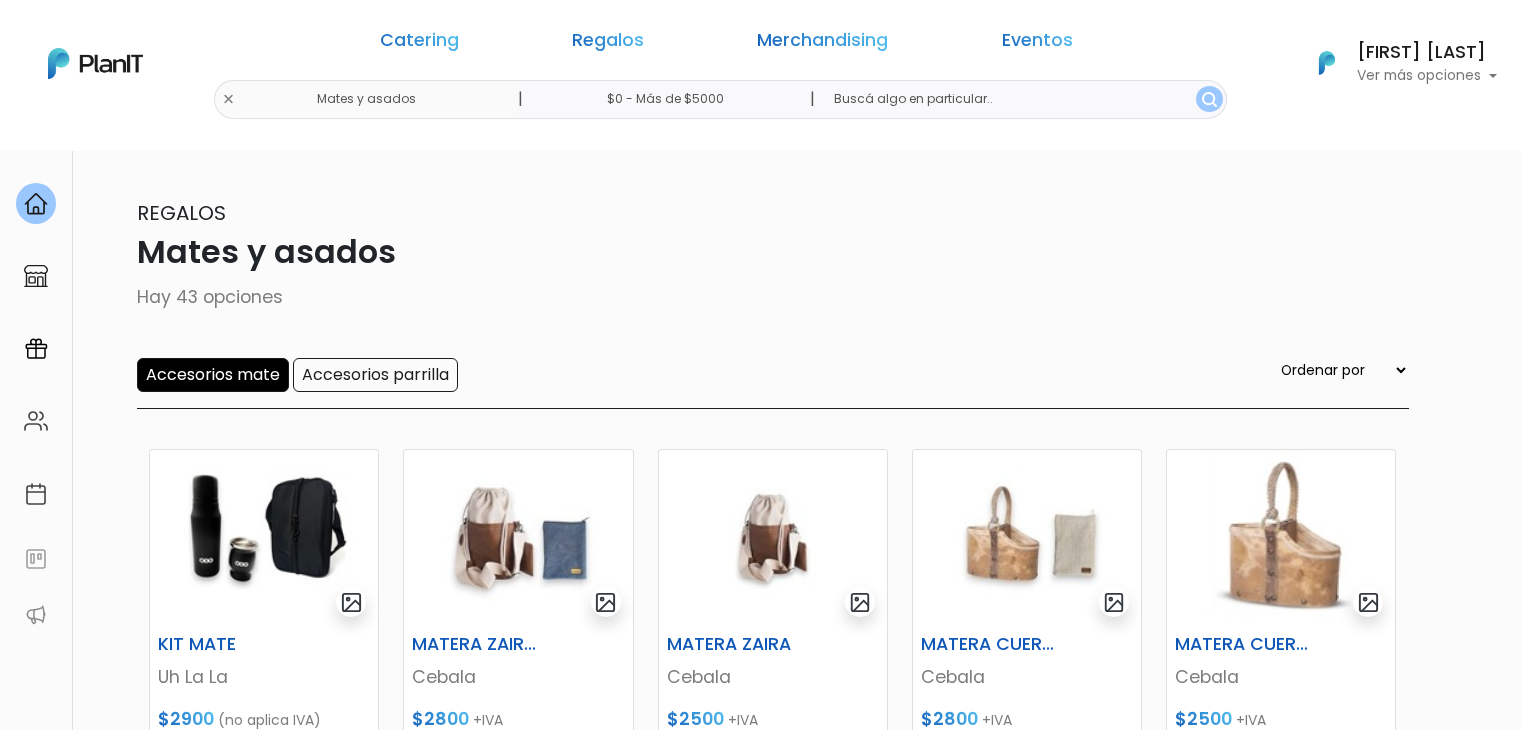 scroll, scrollTop: 742, scrollLeft: 0, axis: vertical 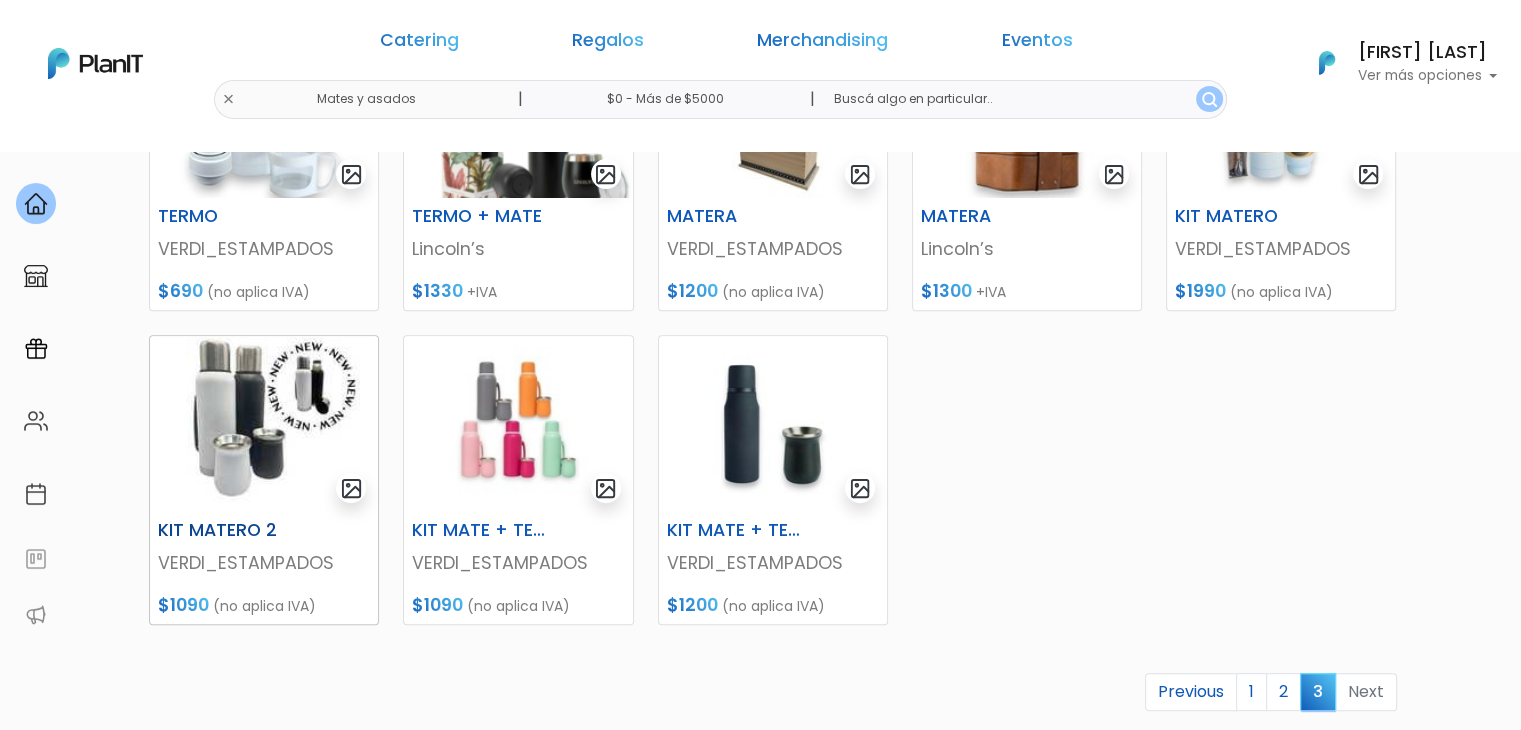 click at bounding box center [264, 424] 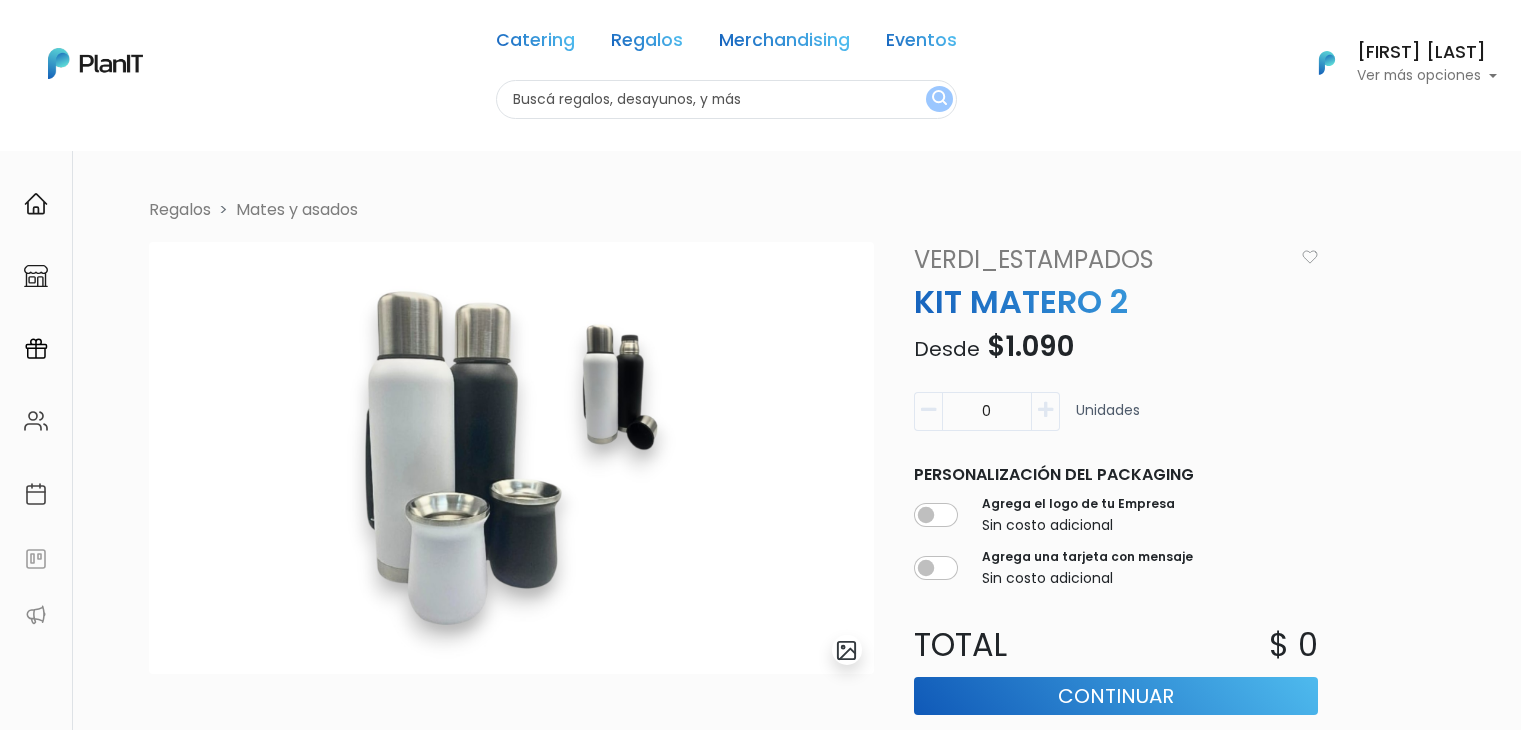 scroll, scrollTop: 0, scrollLeft: 0, axis: both 